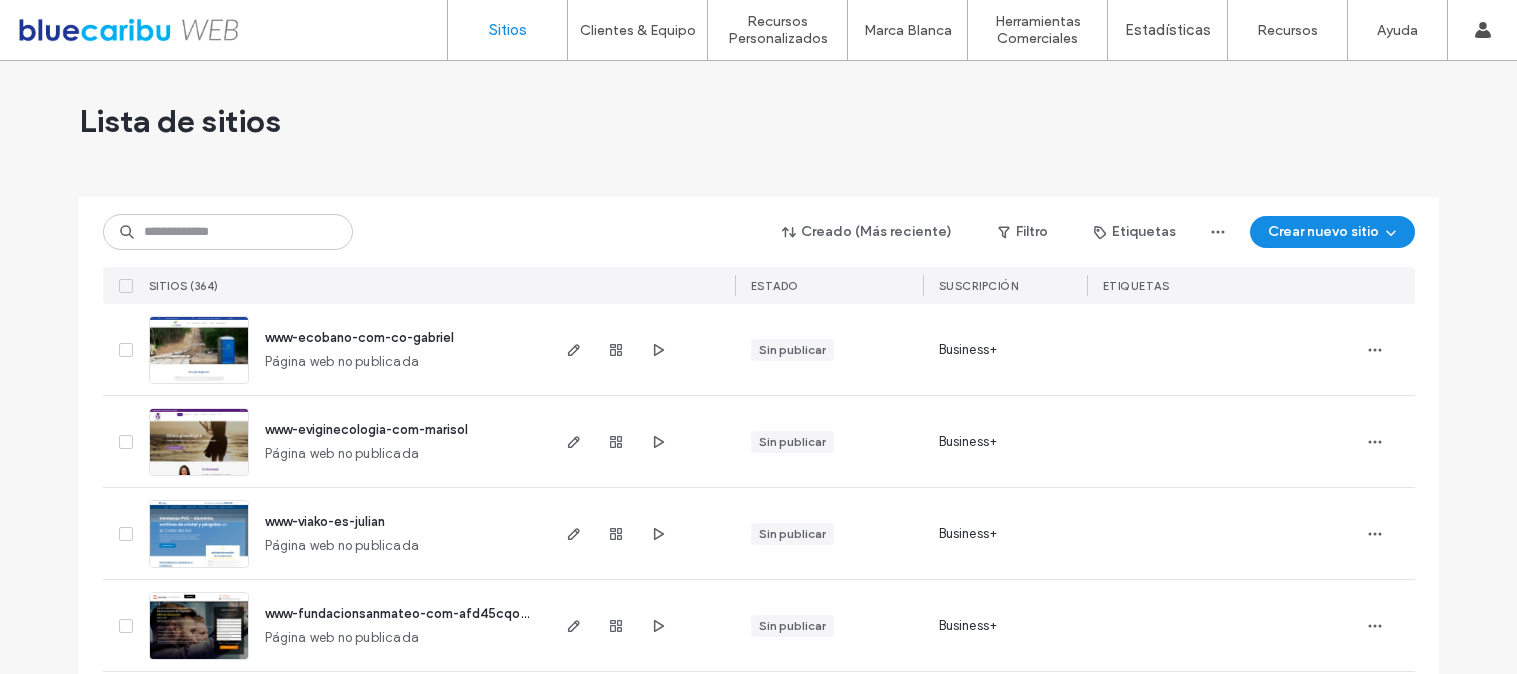 scroll, scrollTop: 0, scrollLeft: 0, axis: both 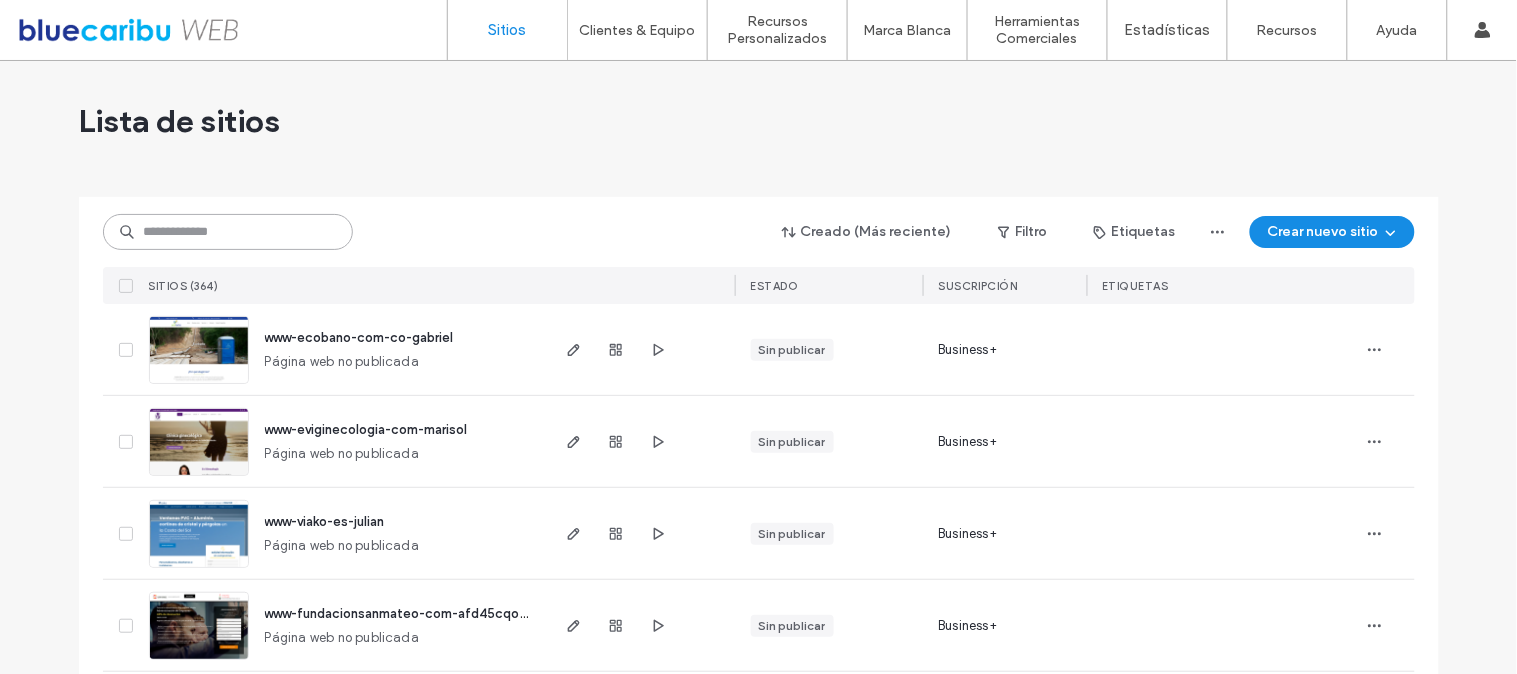click at bounding box center [228, 232] 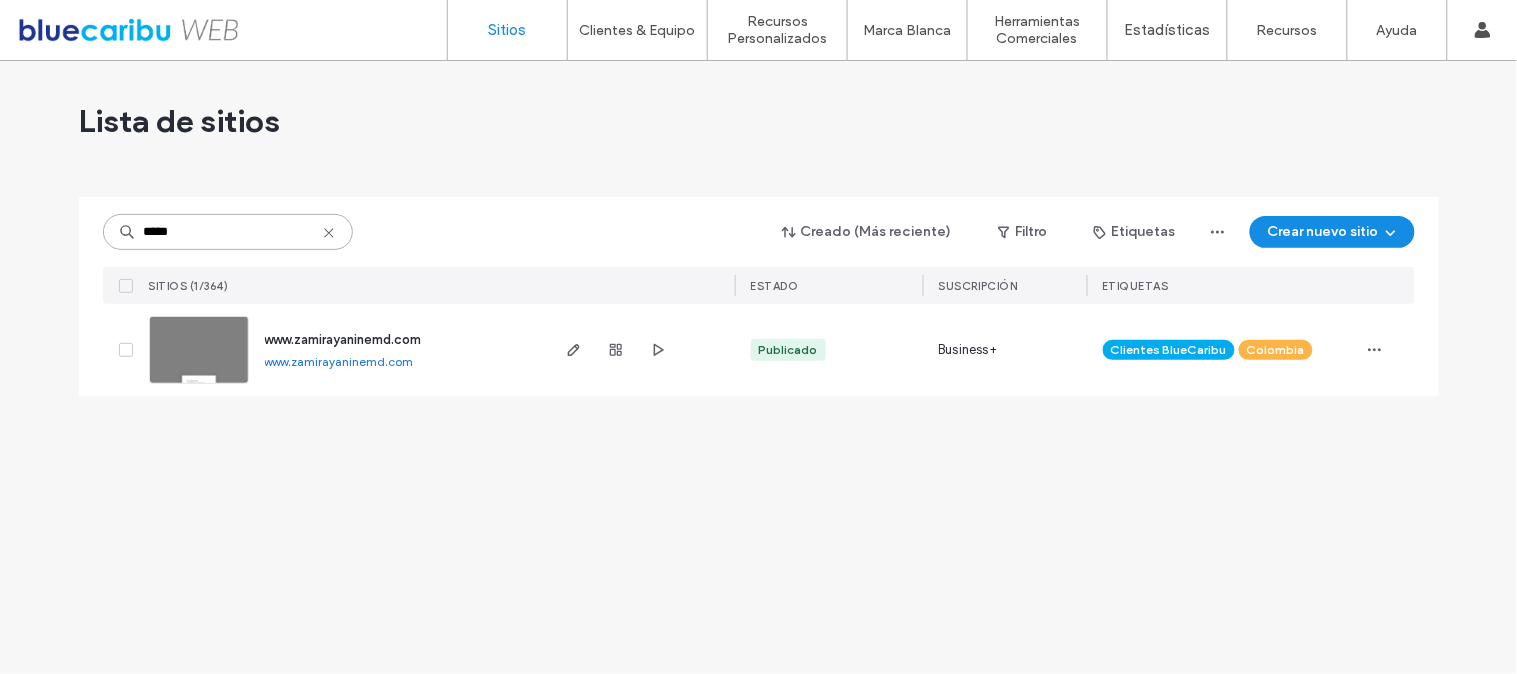 type on "*****" 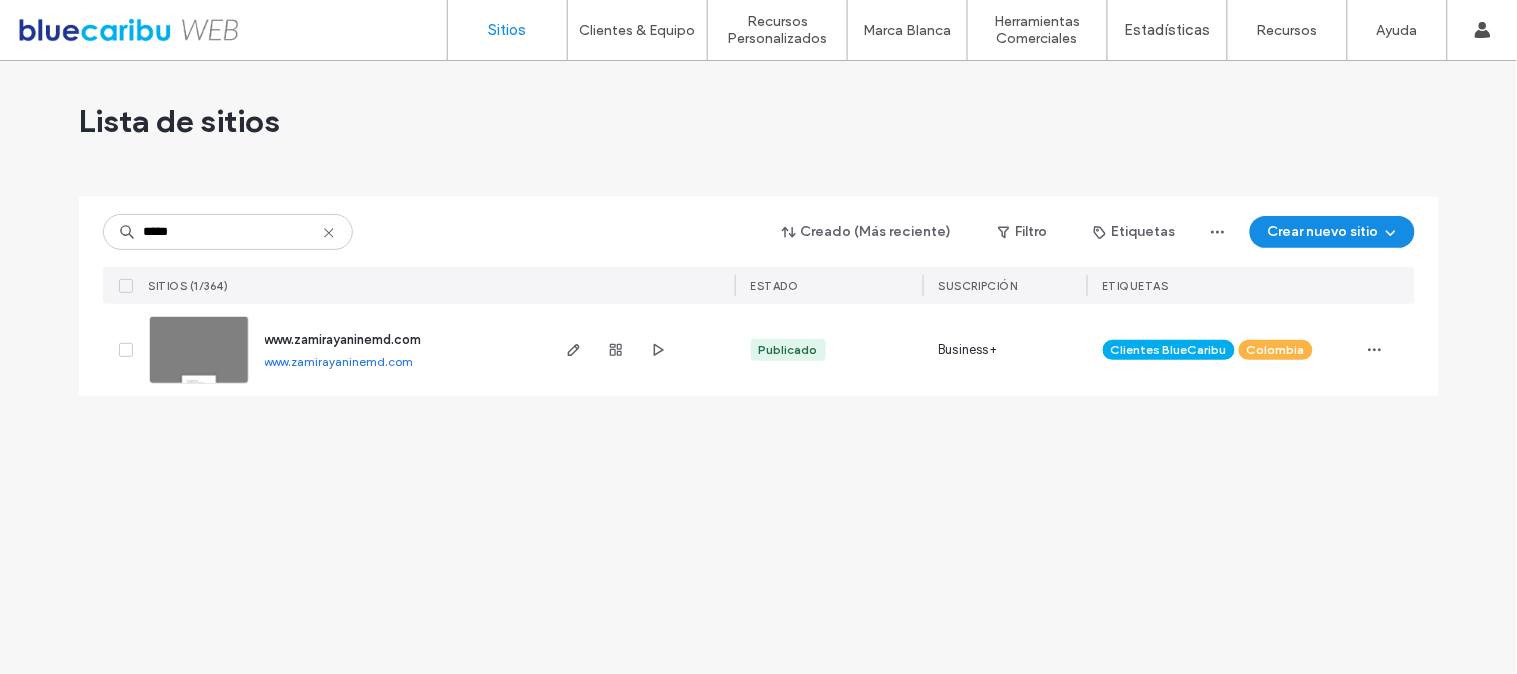 click on "www.zamirayaninemd.com" at bounding box center [339, 361] 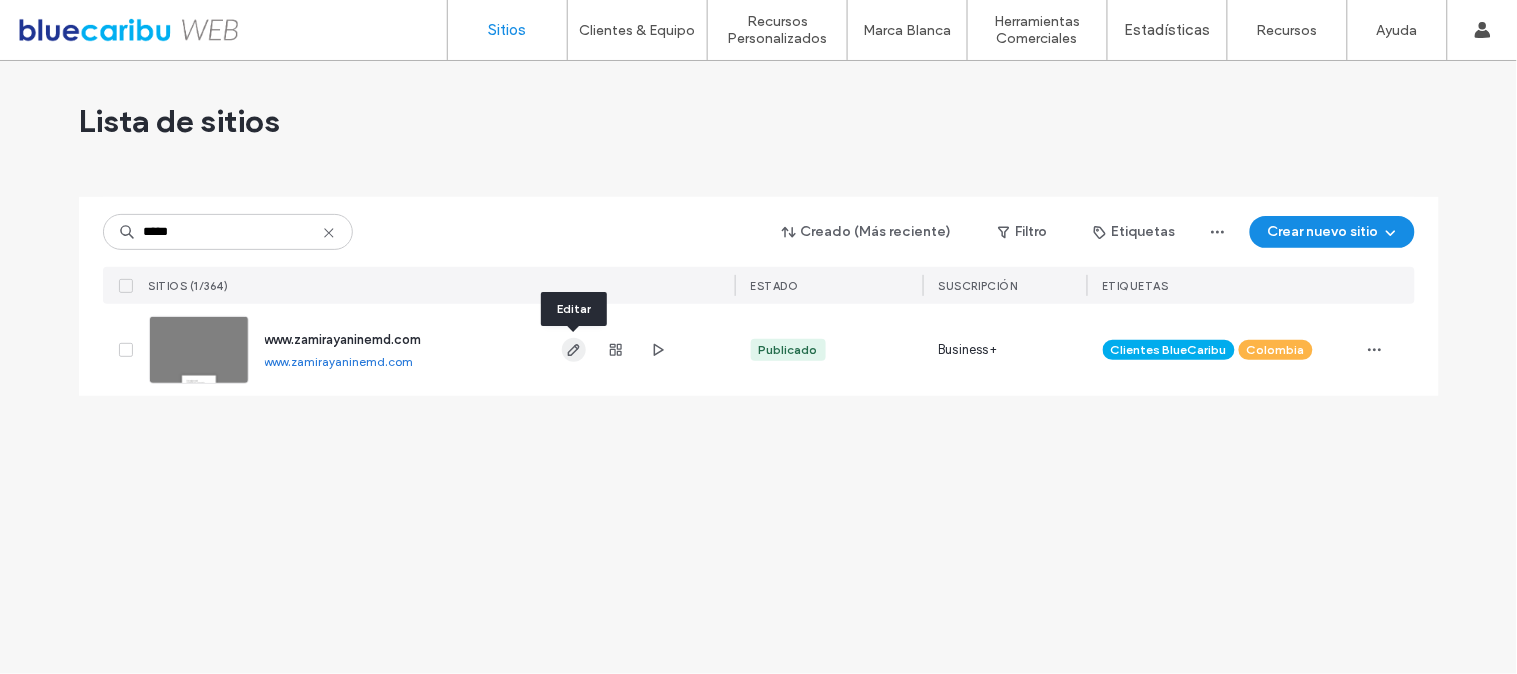click 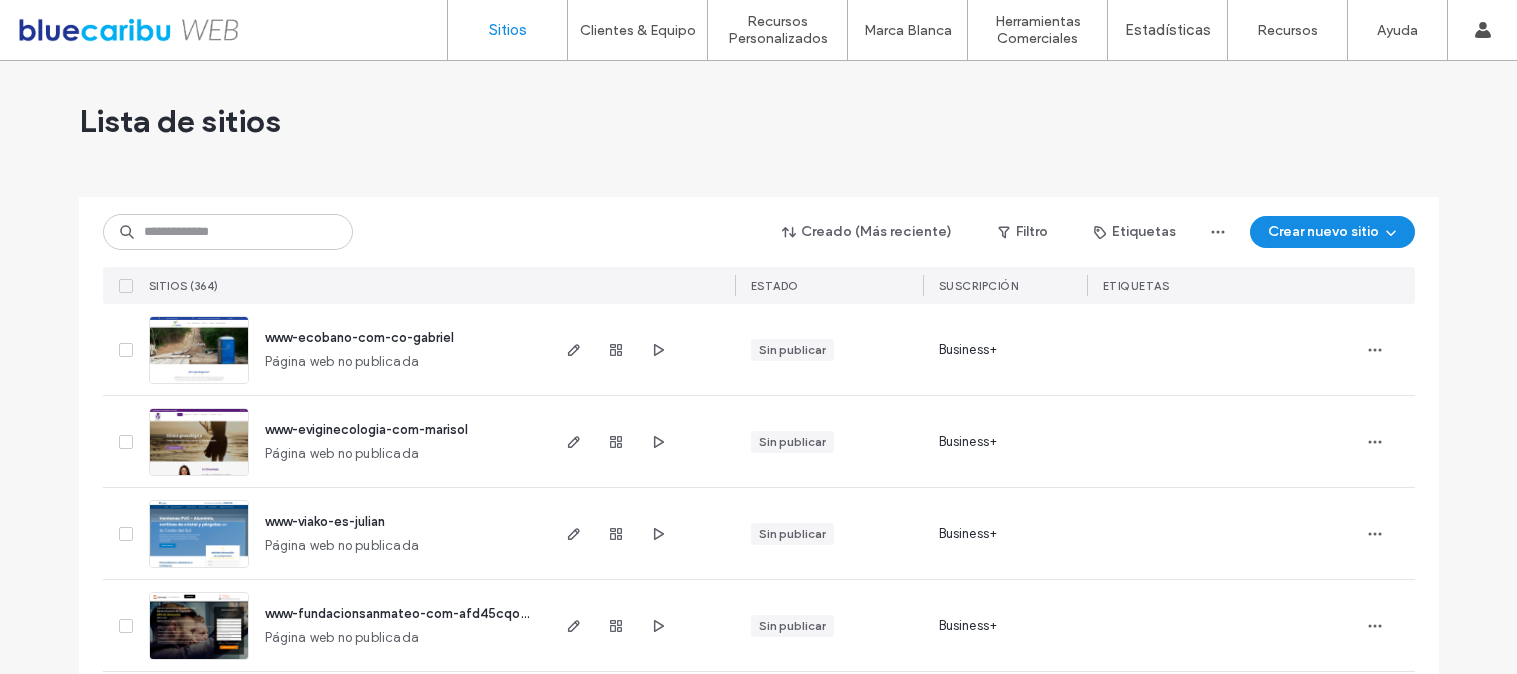 scroll, scrollTop: 0, scrollLeft: 0, axis: both 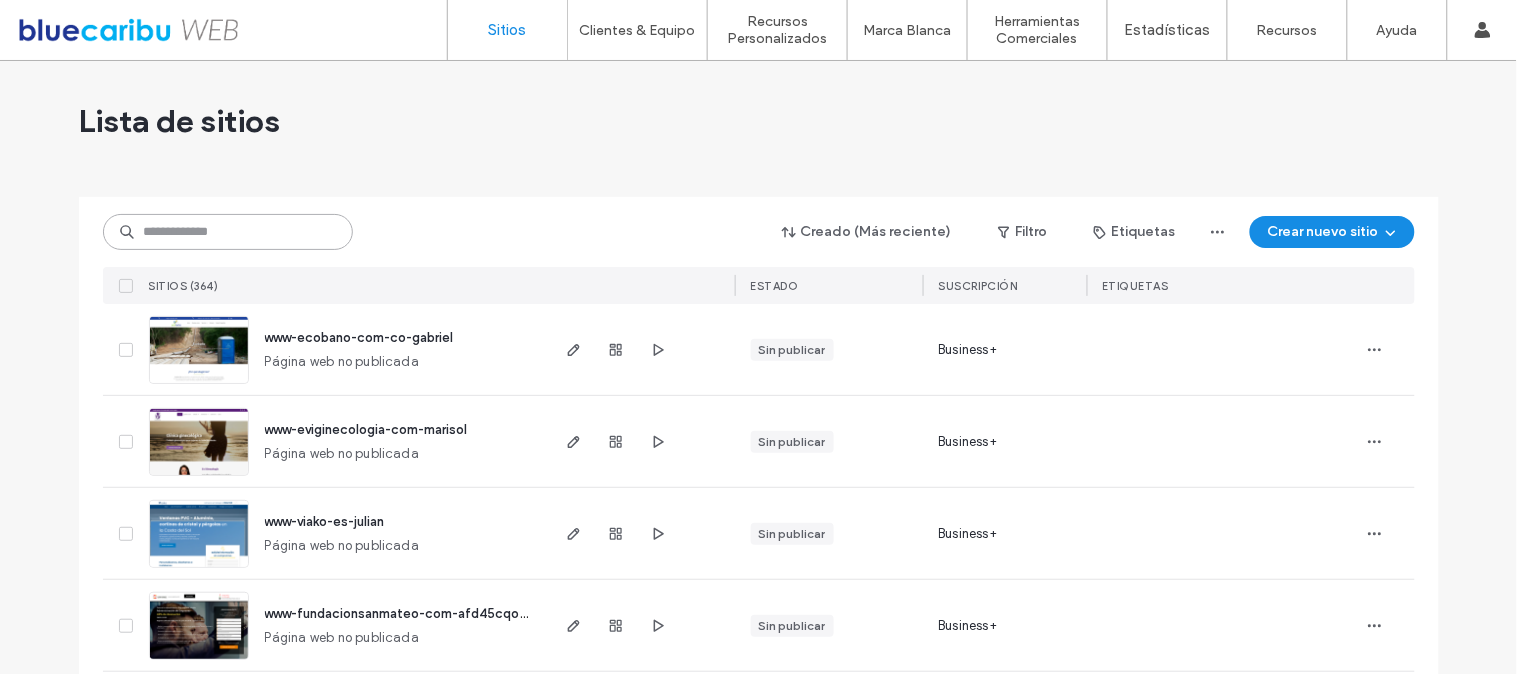 click at bounding box center (228, 232) 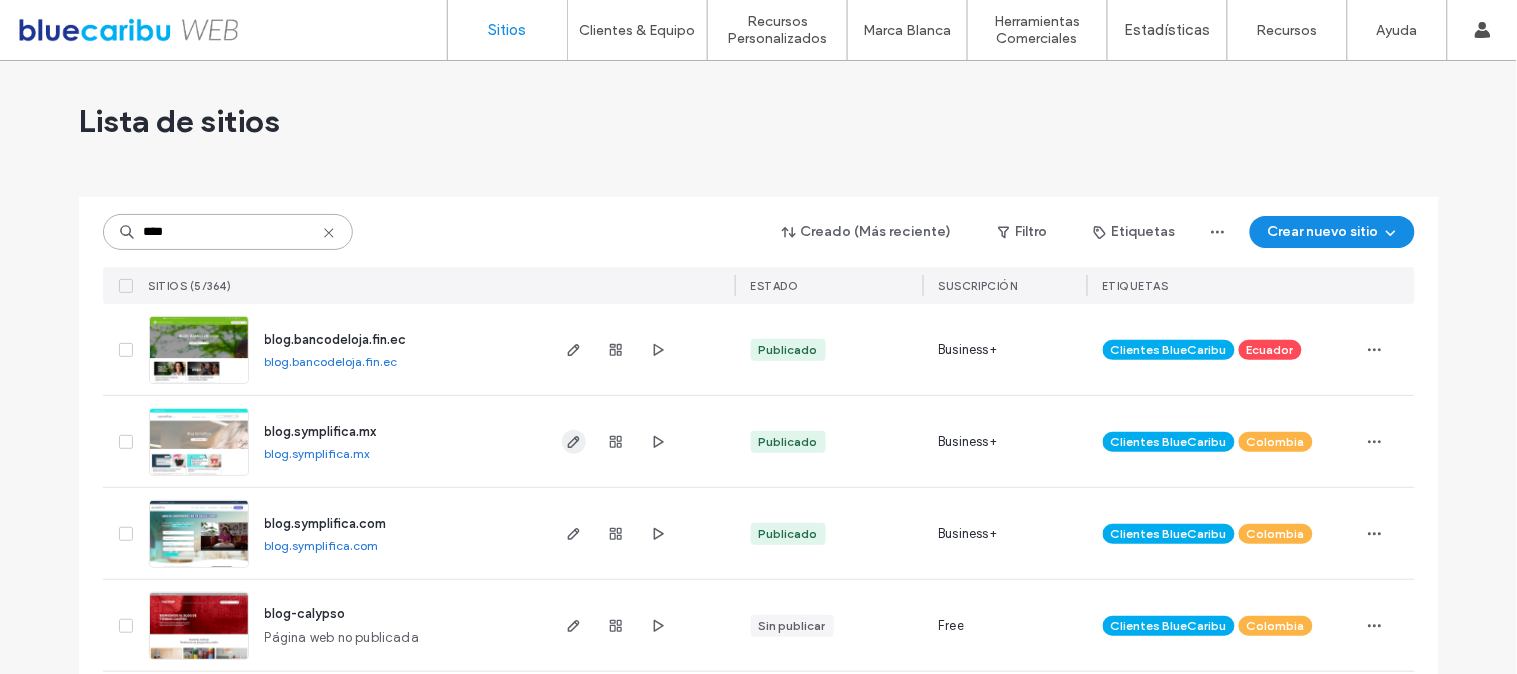 type on "****" 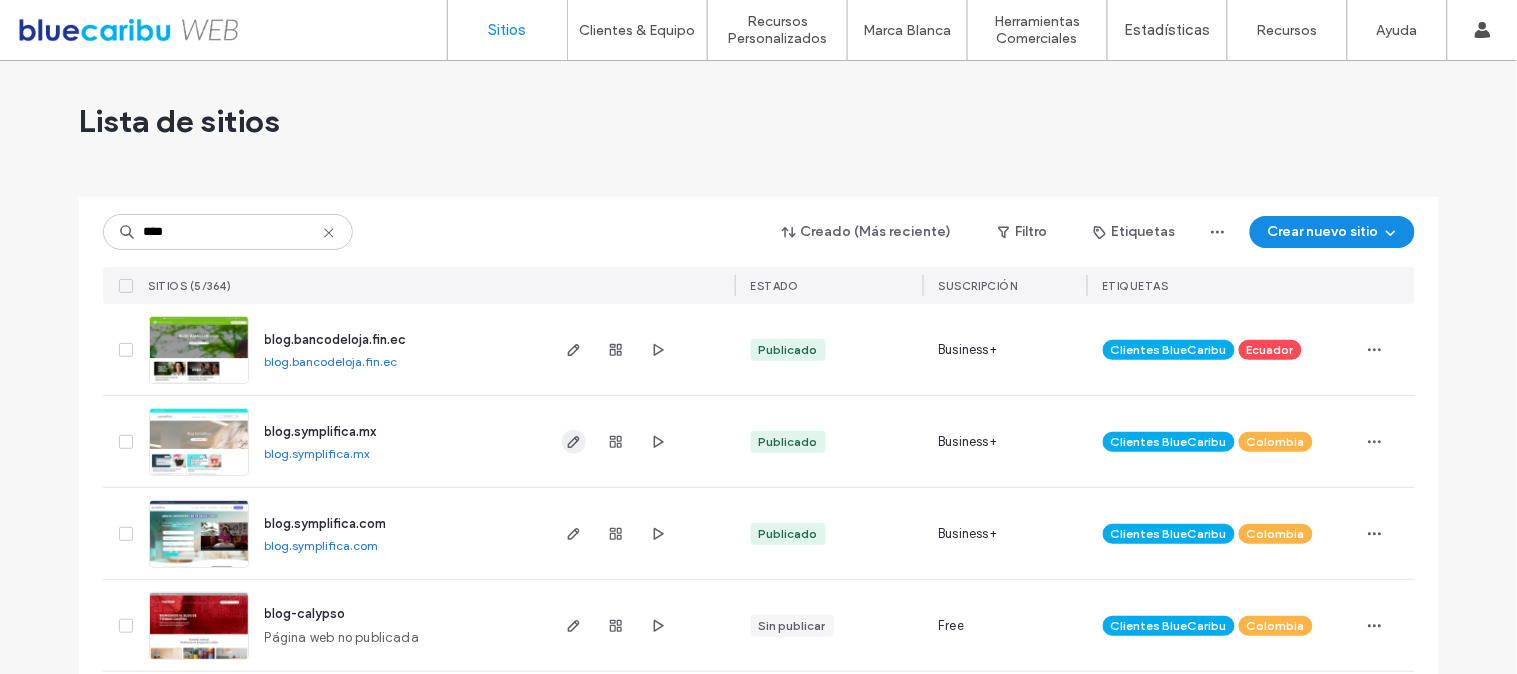 click 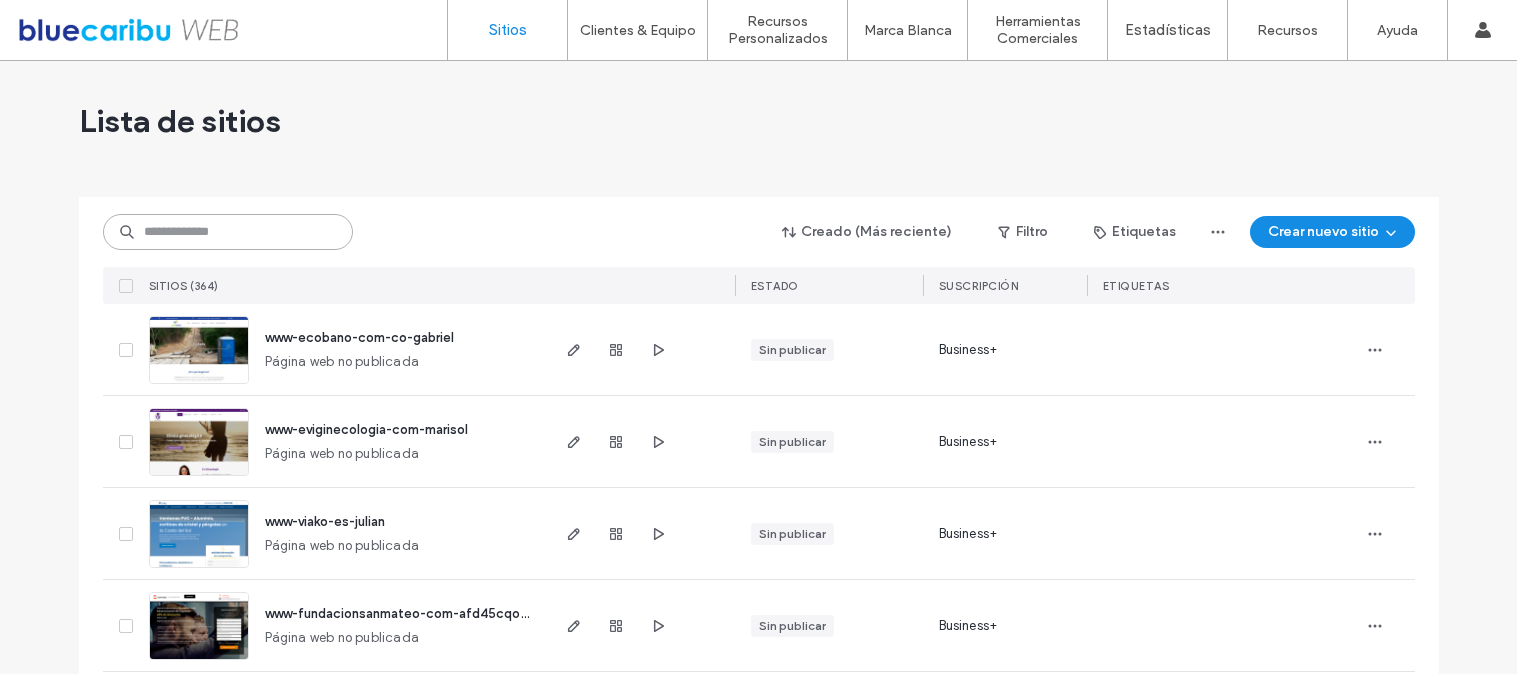 scroll, scrollTop: 0, scrollLeft: 0, axis: both 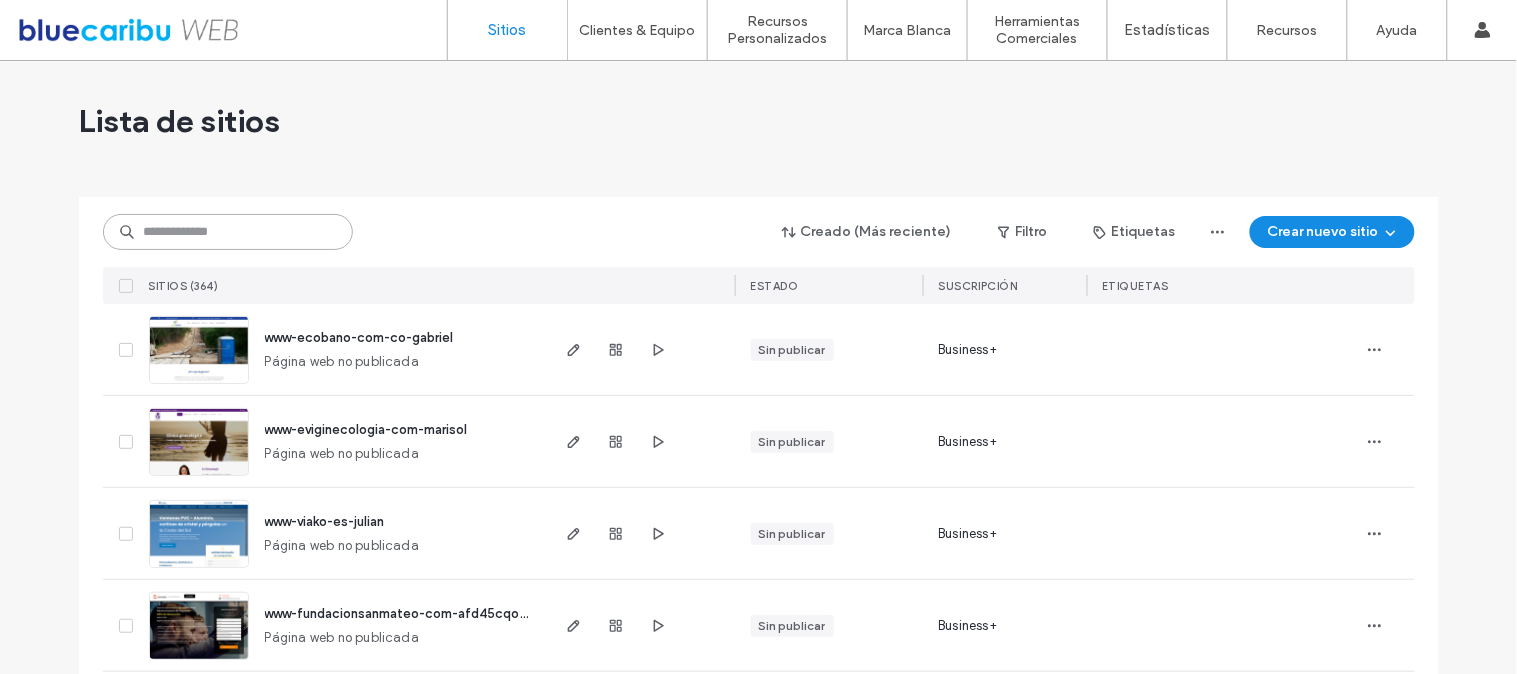 click at bounding box center (228, 232) 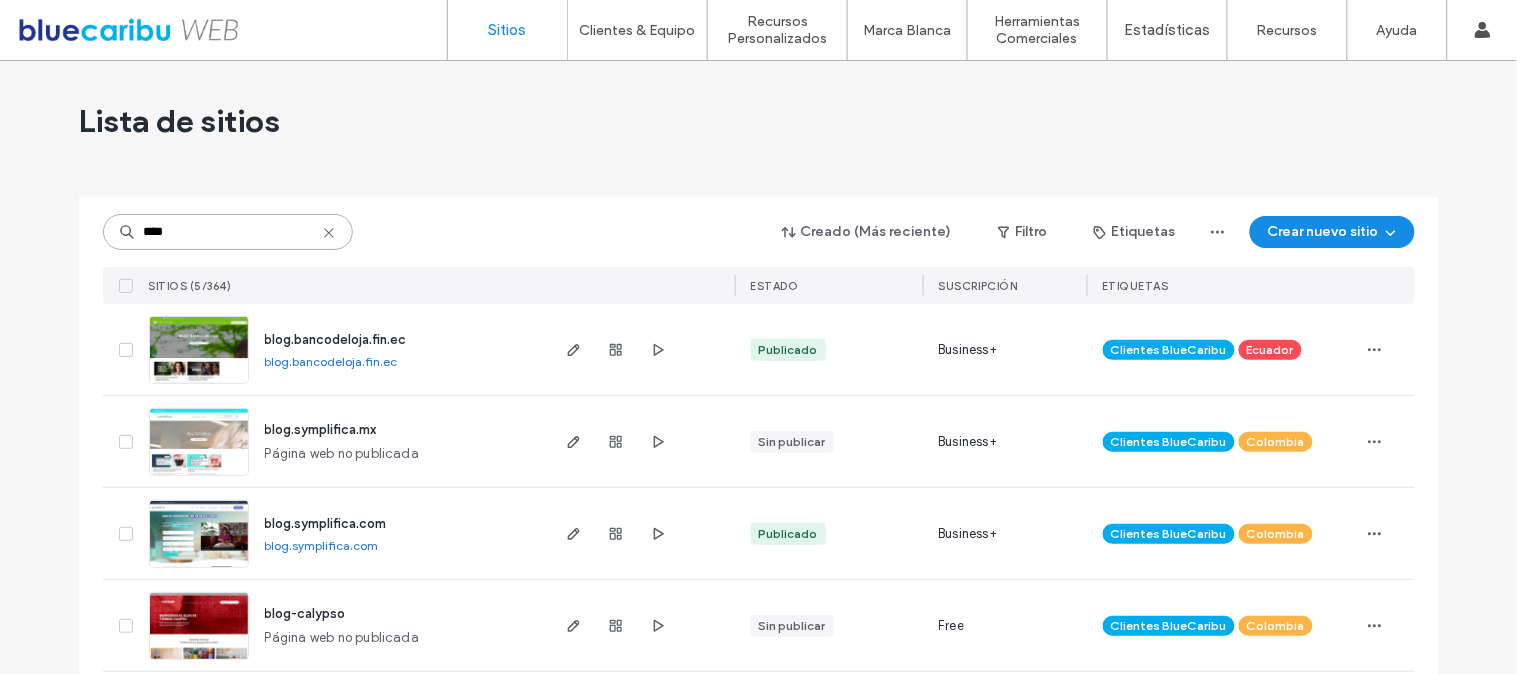 scroll, scrollTop: 111, scrollLeft: 0, axis: vertical 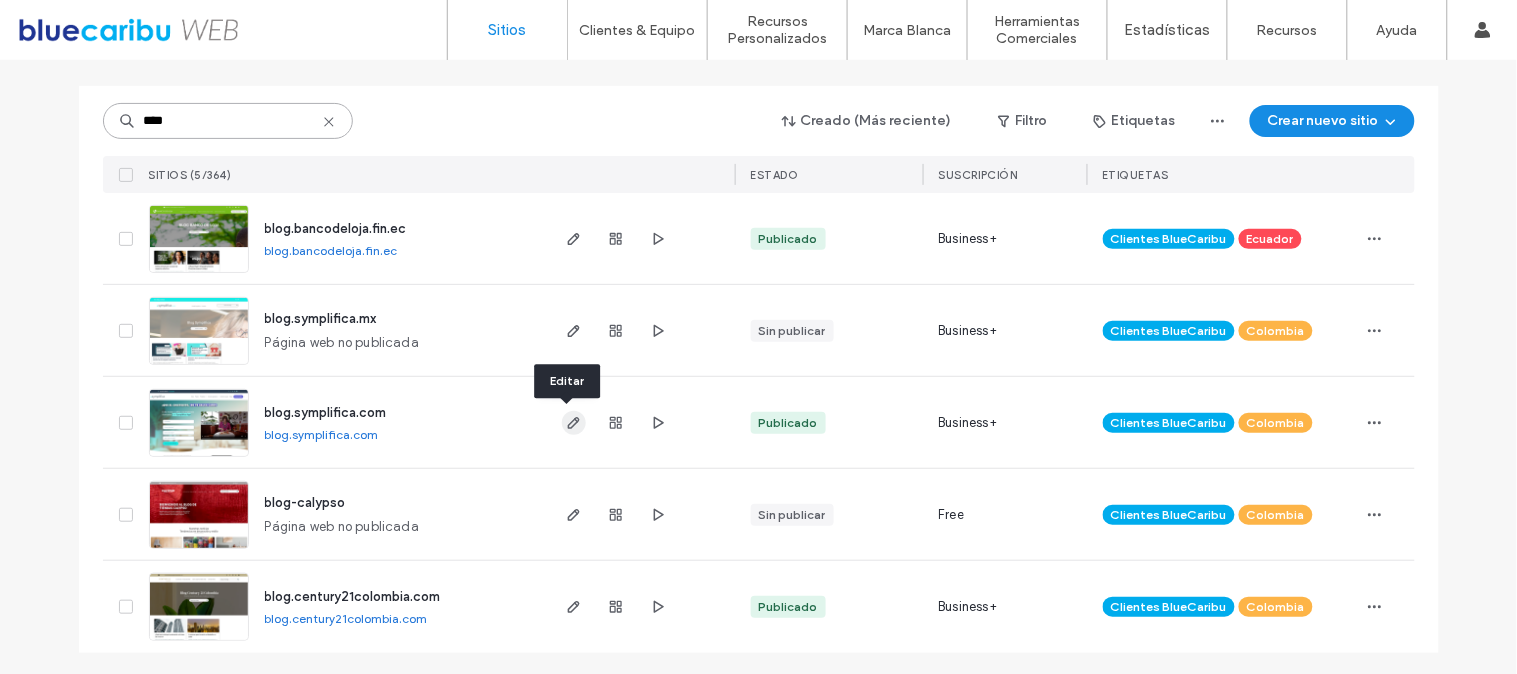 type on "****" 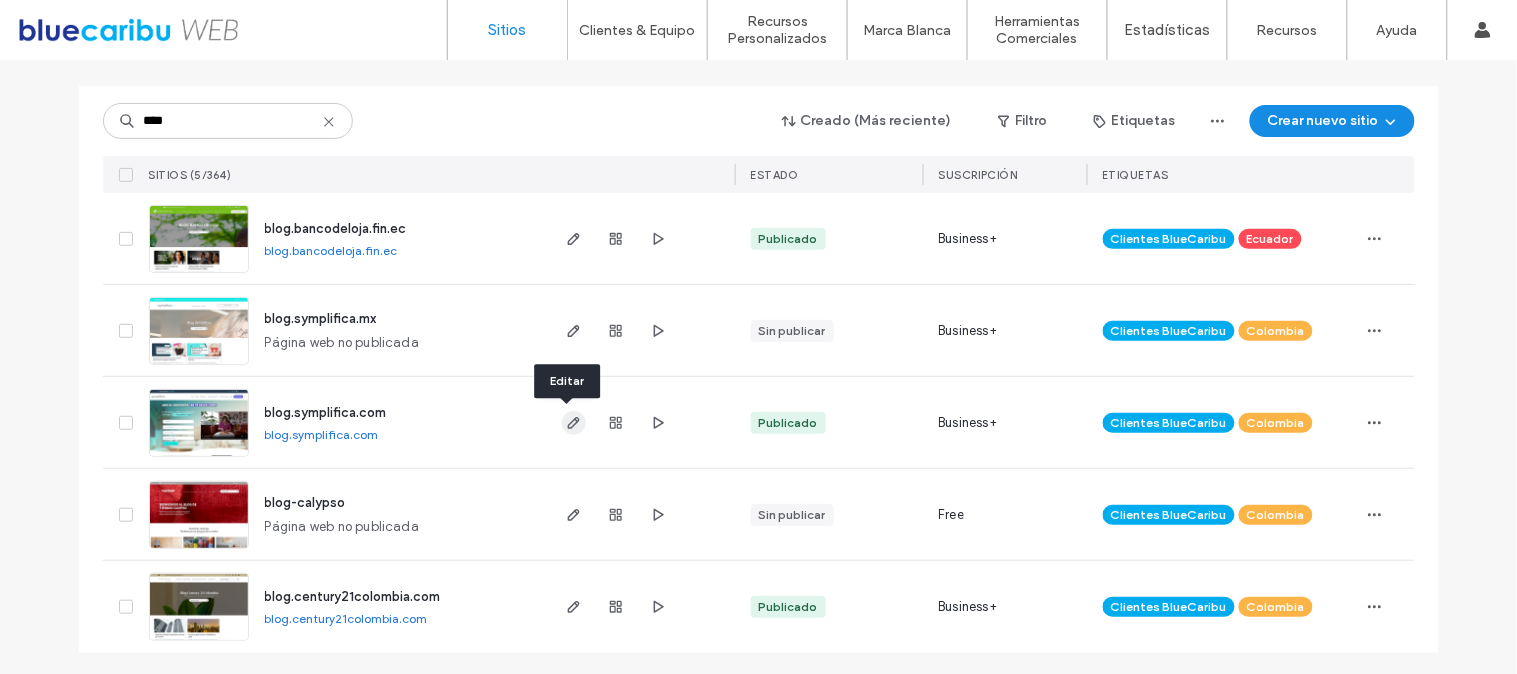 click 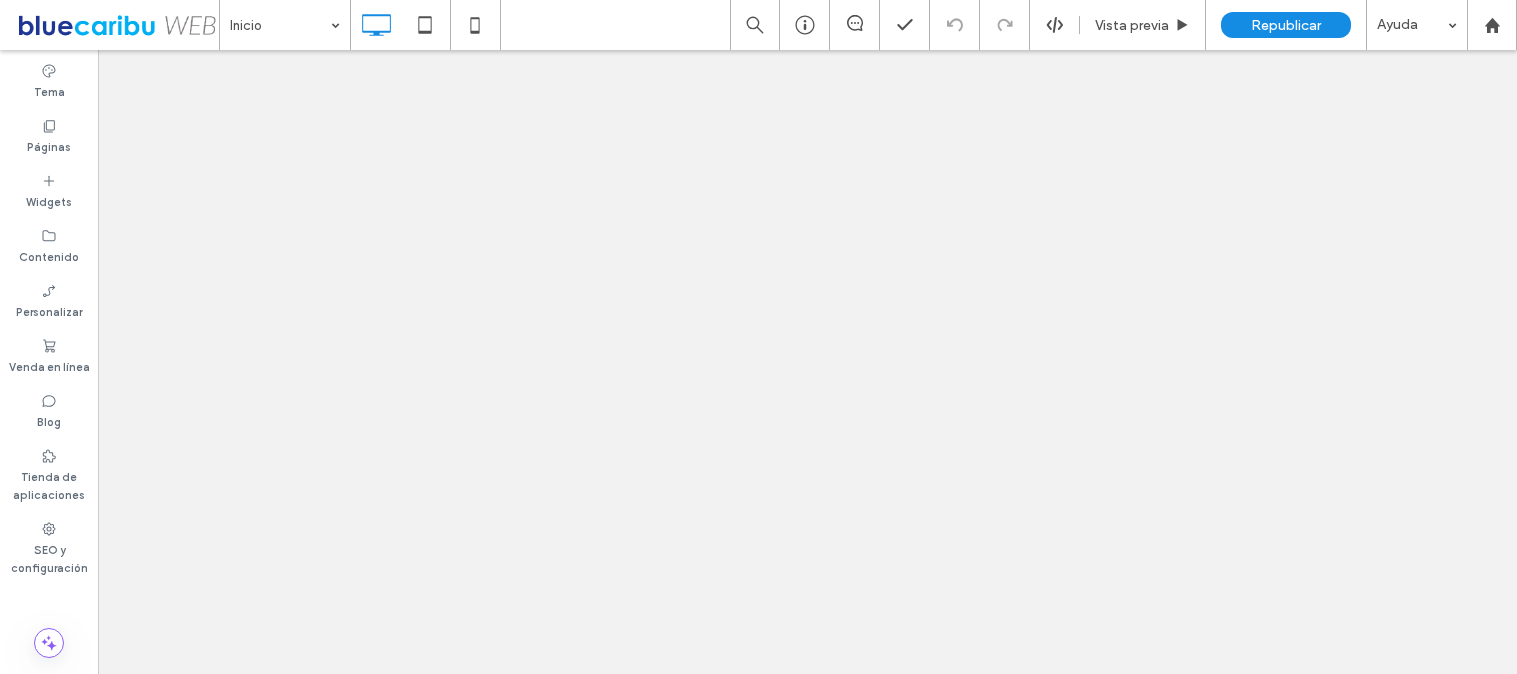 scroll, scrollTop: 0, scrollLeft: 0, axis: both 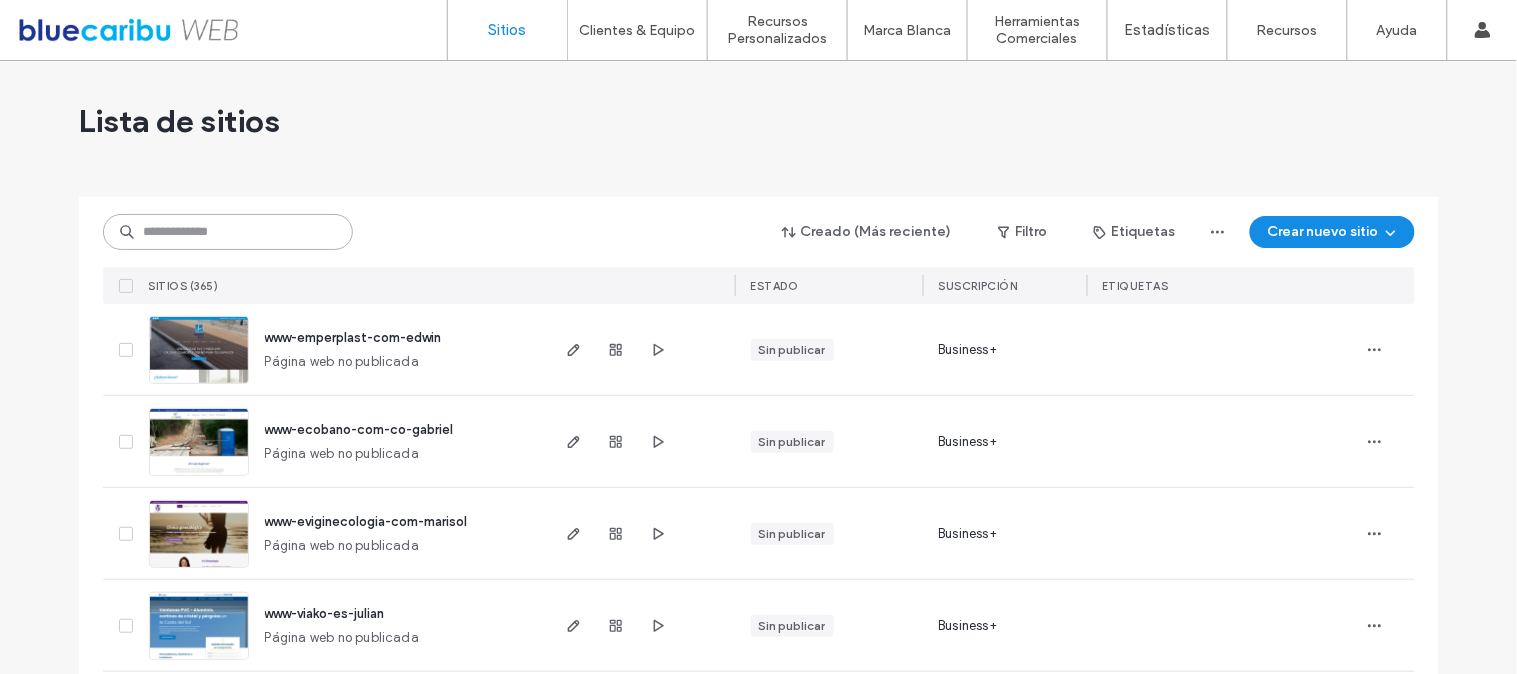 click at bounding box center (228, 232) 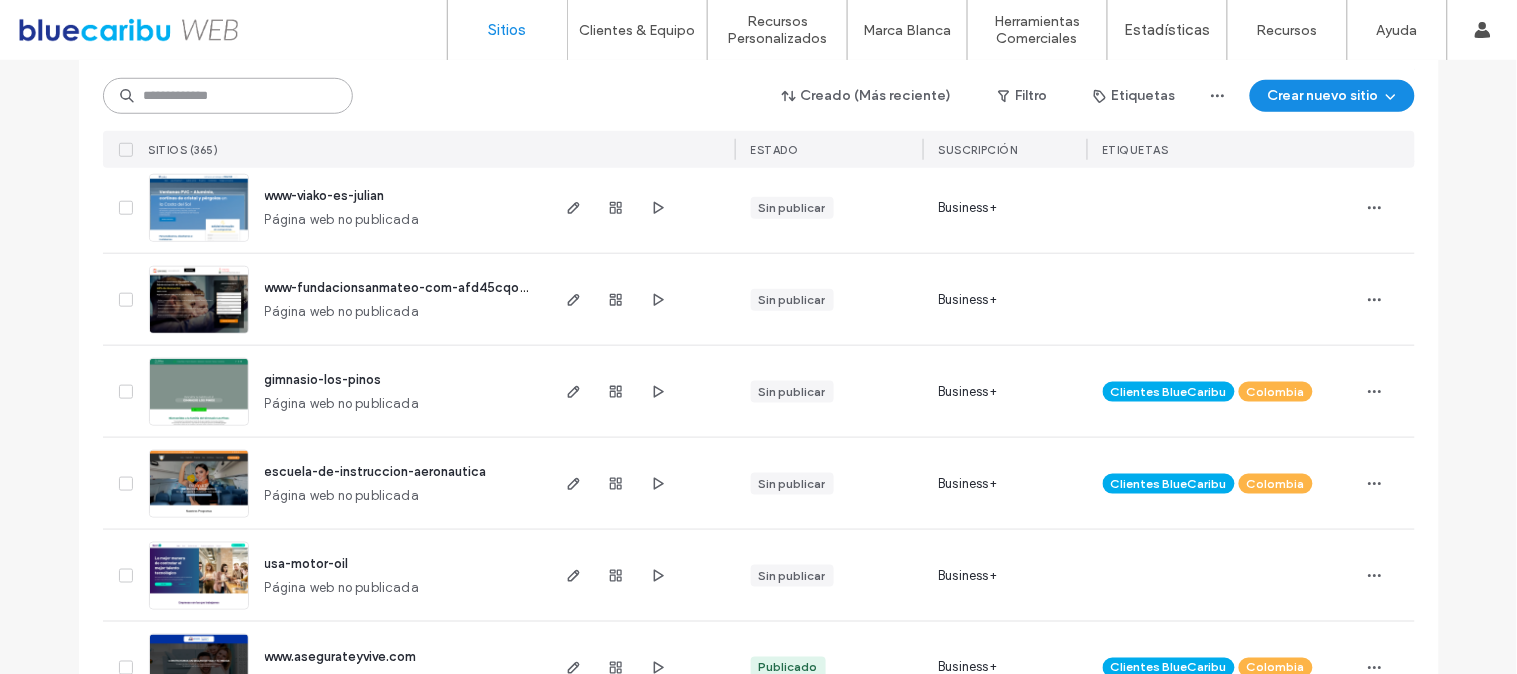 scroll, scrollTop: 444, scrollLeft: 0, axis: vertical 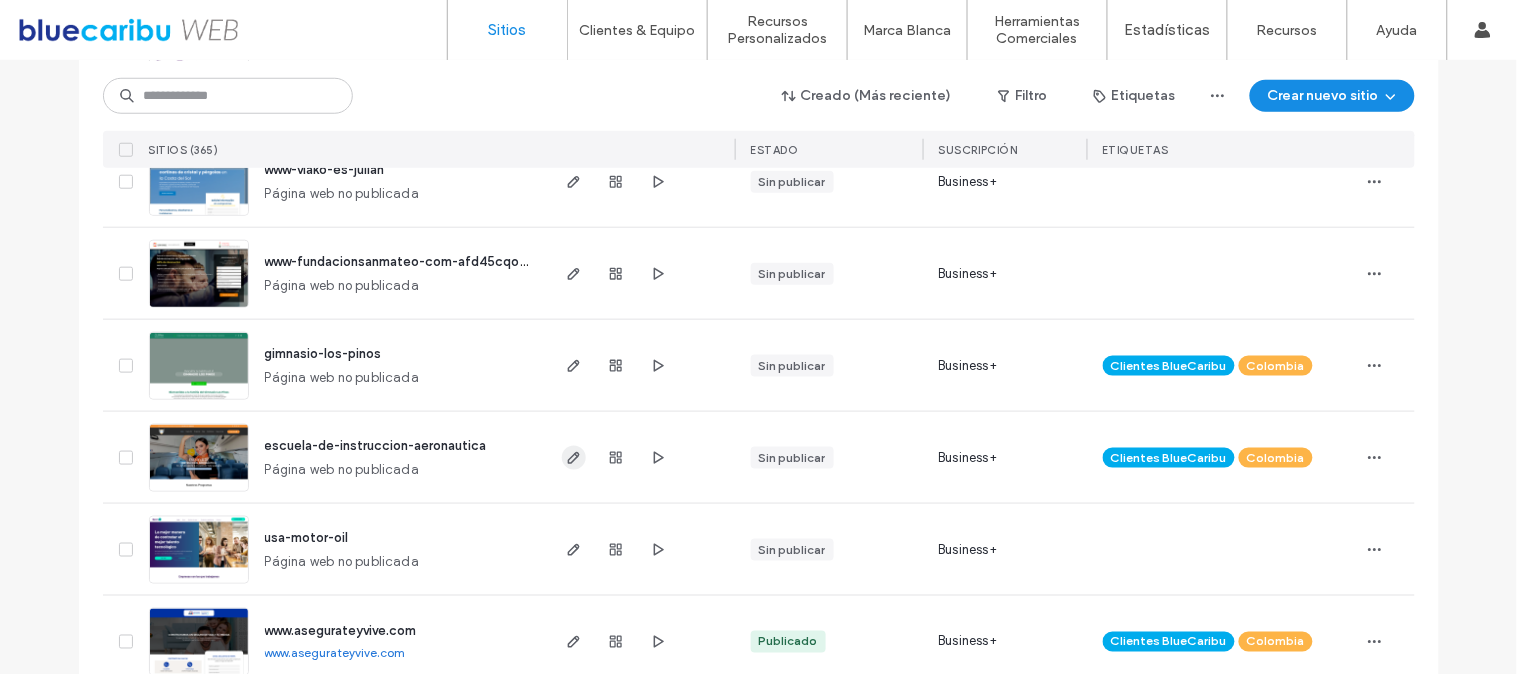 click 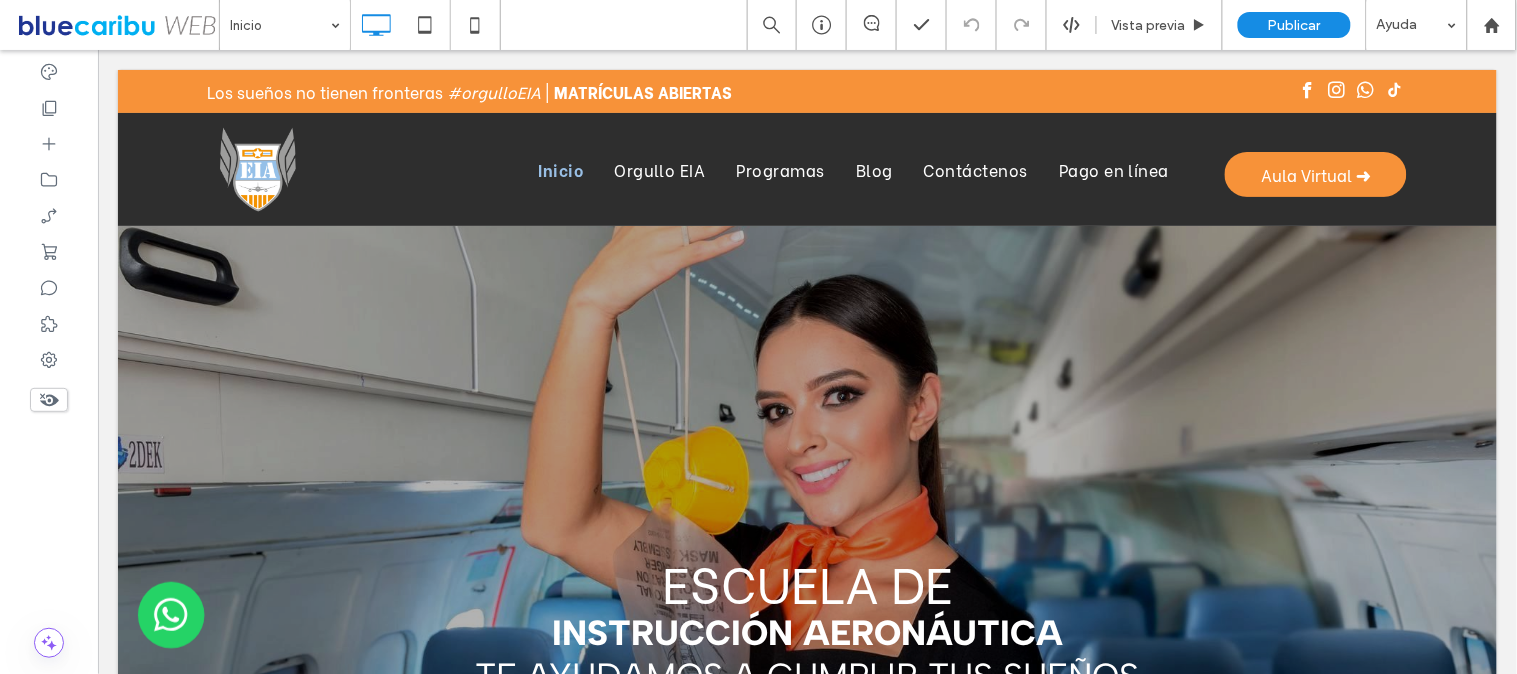 scroll, scrollTop: 0, scrollLeft: 0, axis: both 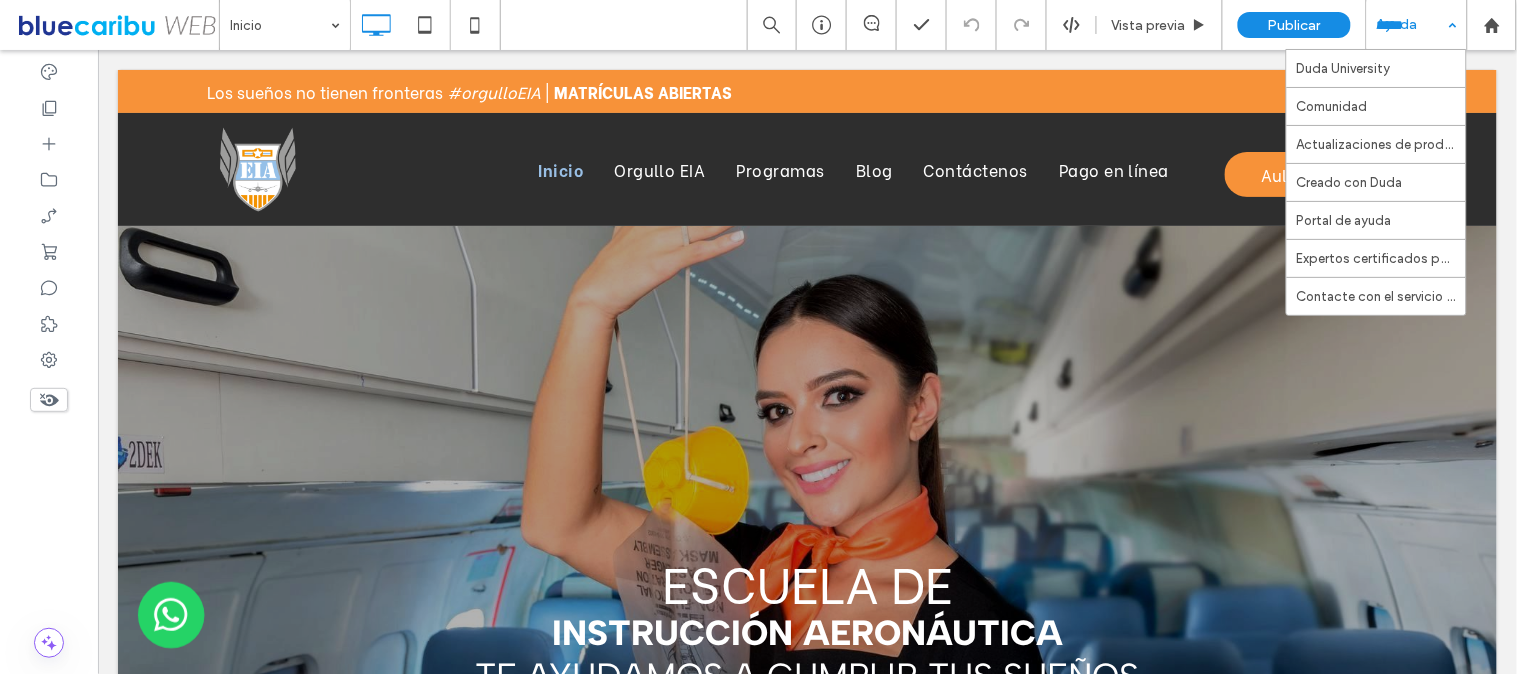 click on "Ayuda" at bounding box center (1417, 25) 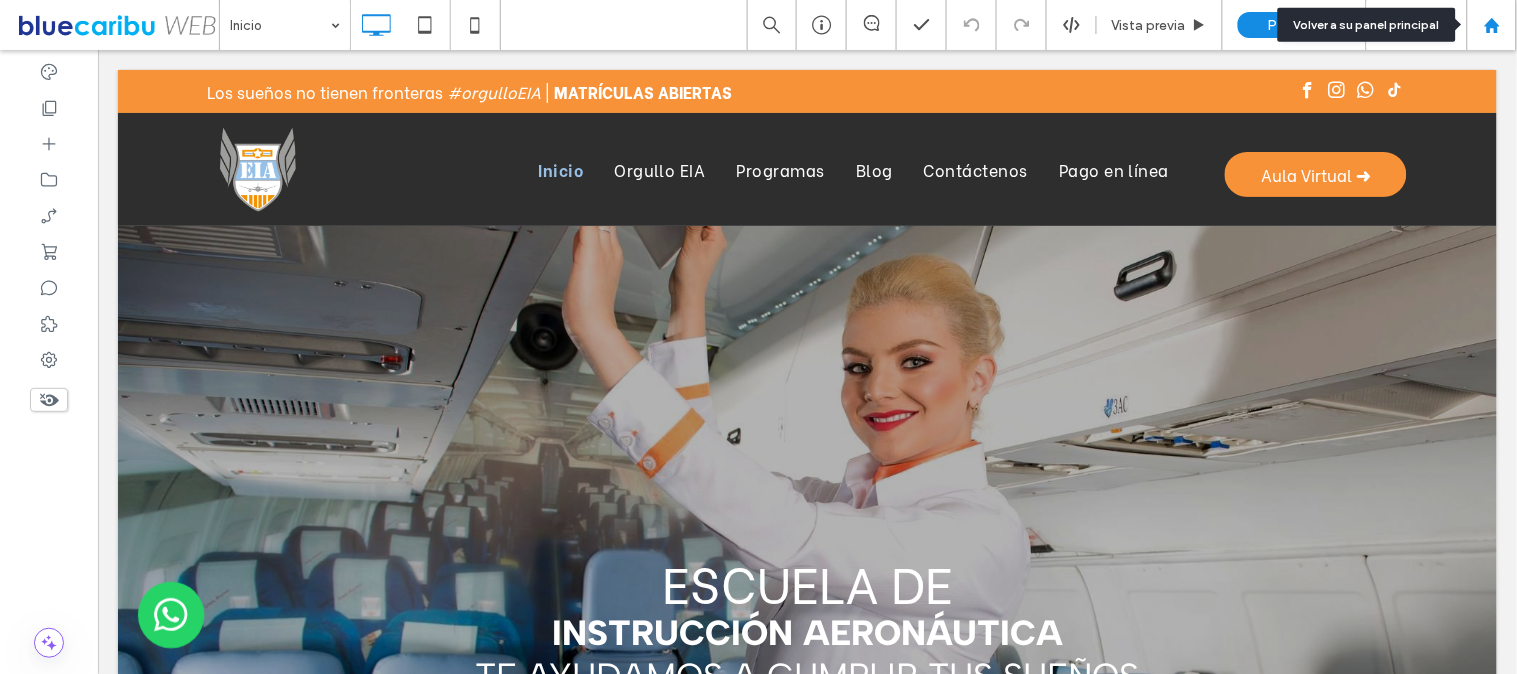 click at bounding box center (1492, 25) 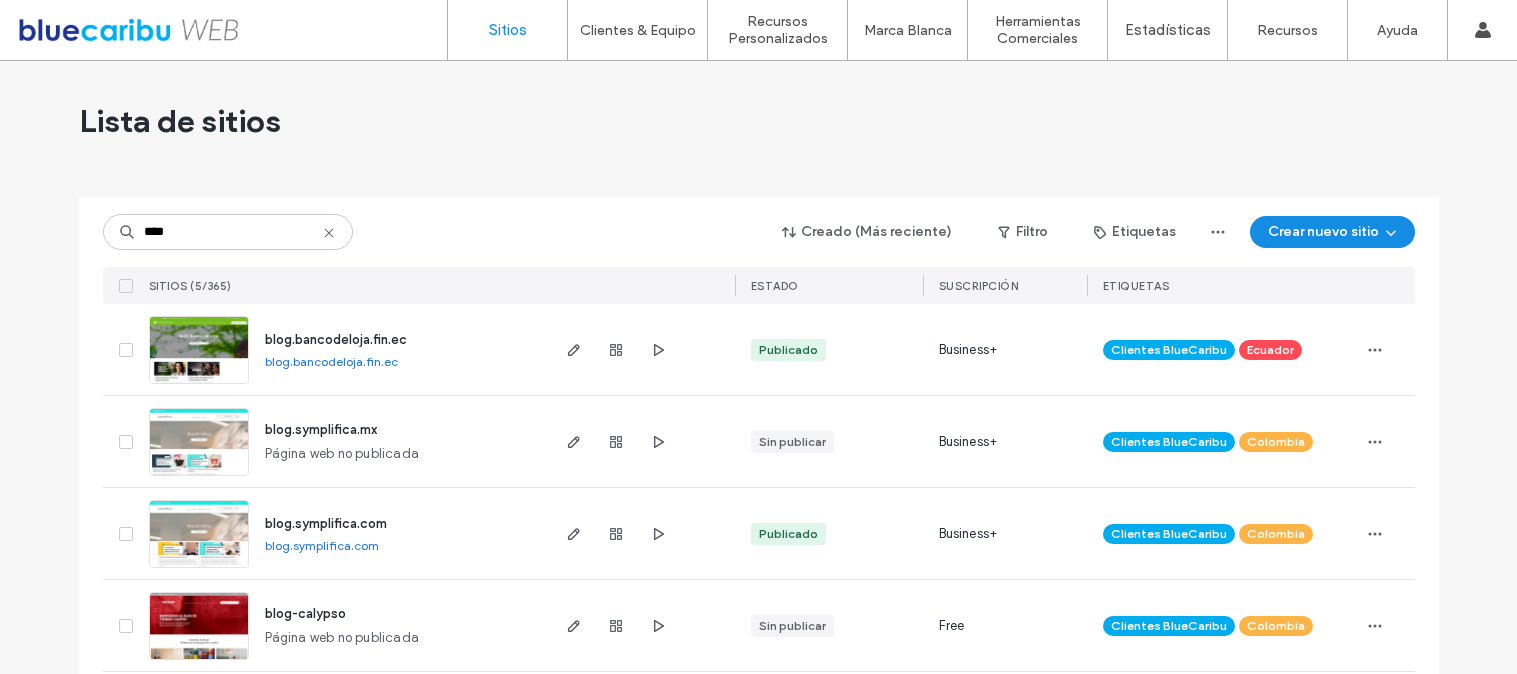scroll, scrollTop: 0, scrollLeft: 0, axis: both 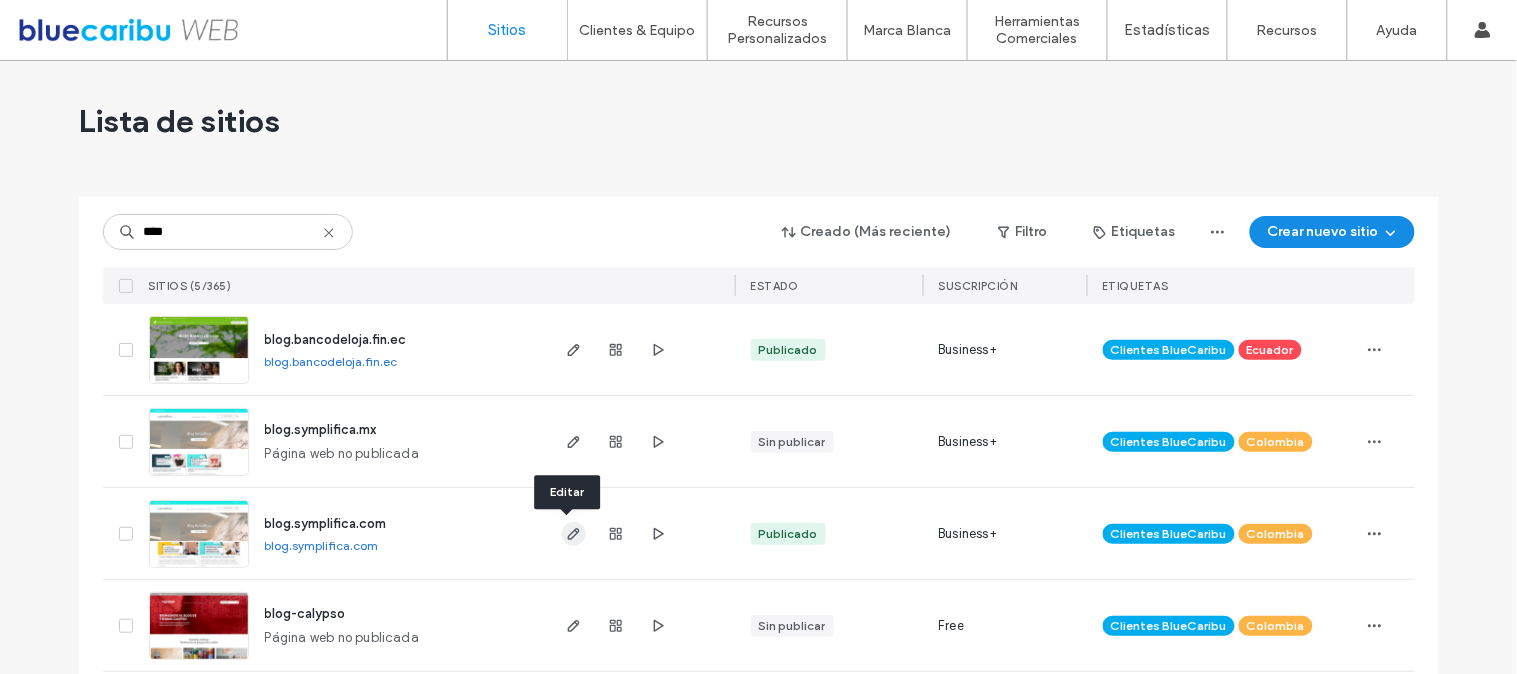 type on "****" 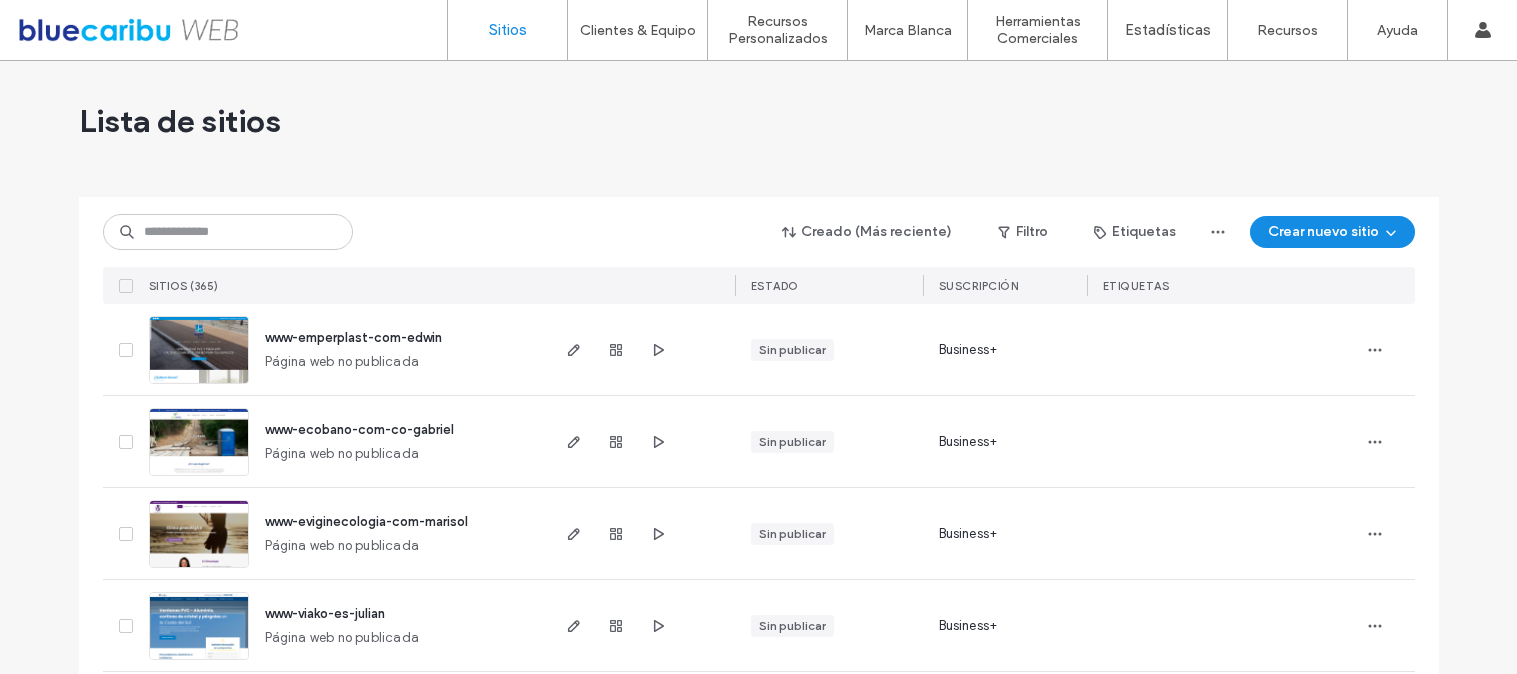 scroll, scrollTop: 0, scrollLeft: 0, axis: both 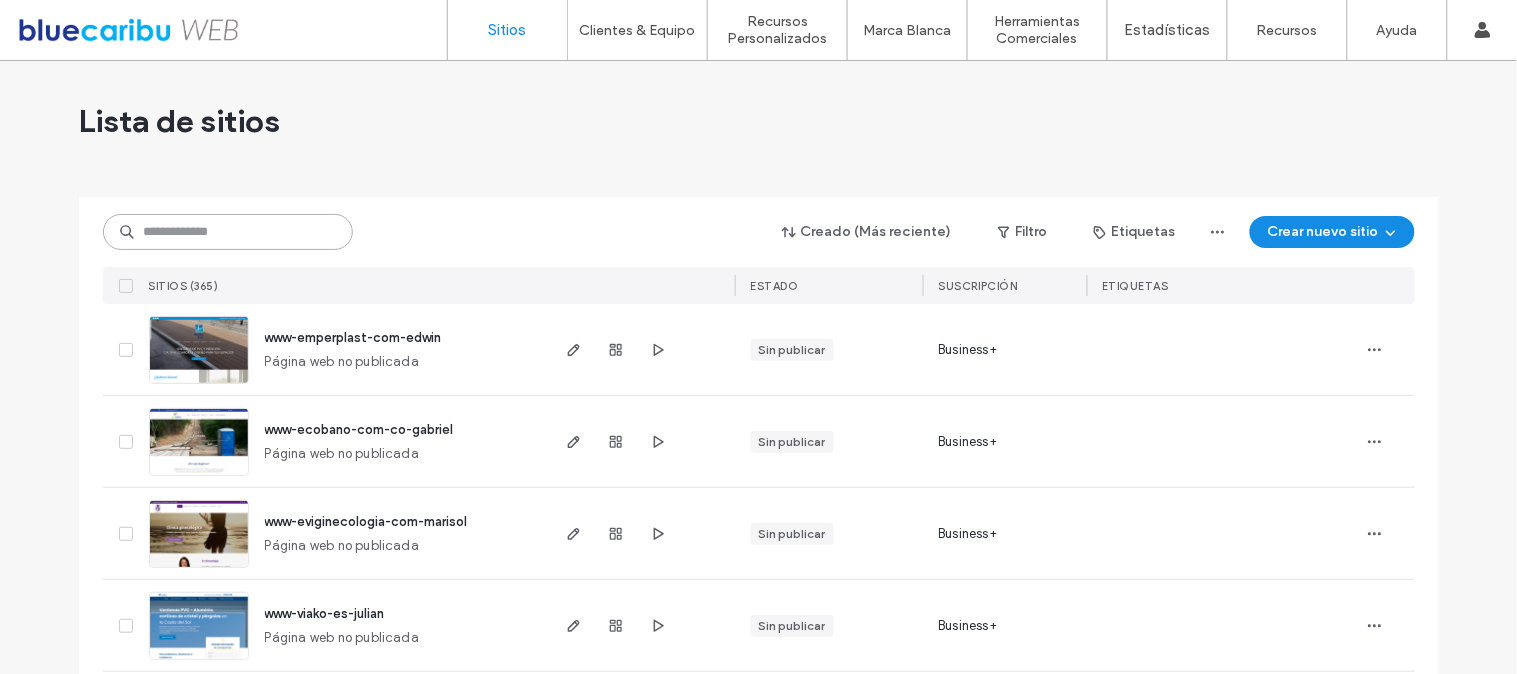 click at bounding box center [228, 232] 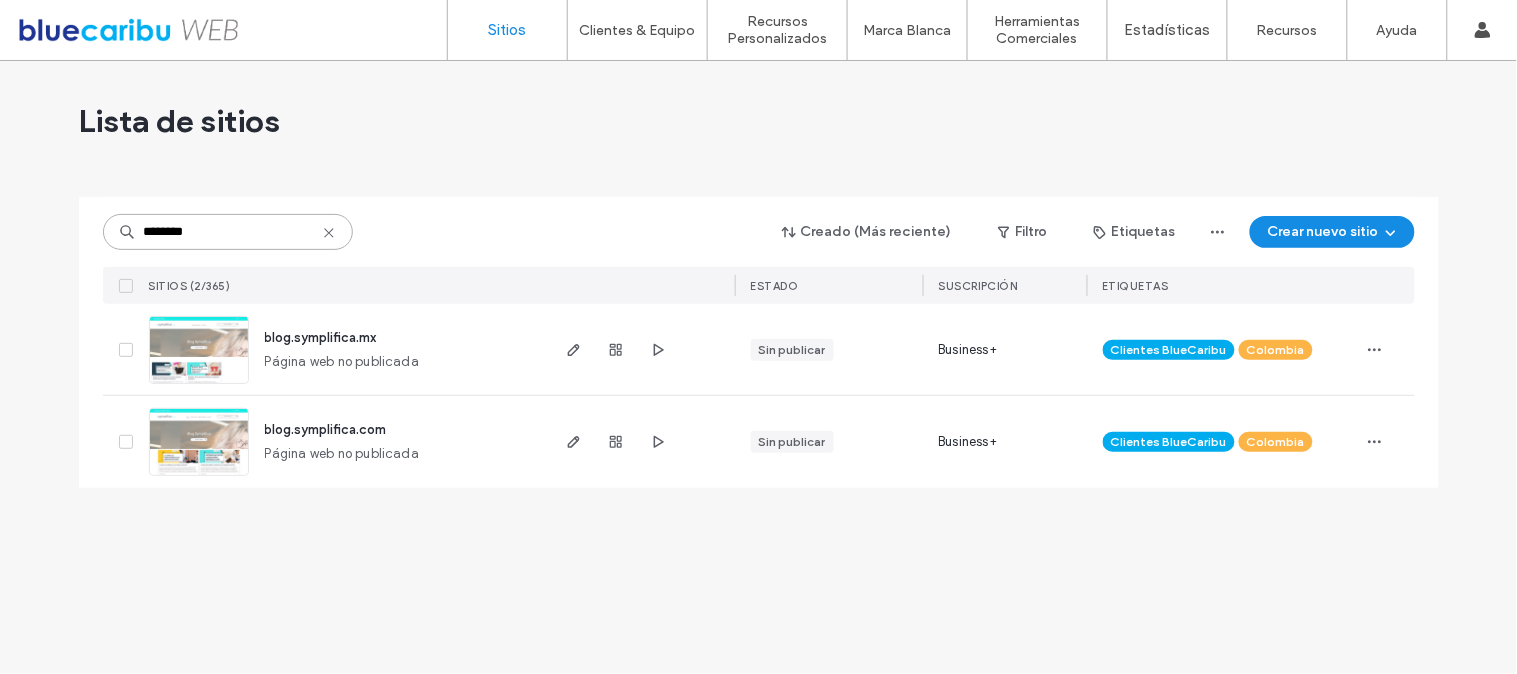 type on "********" 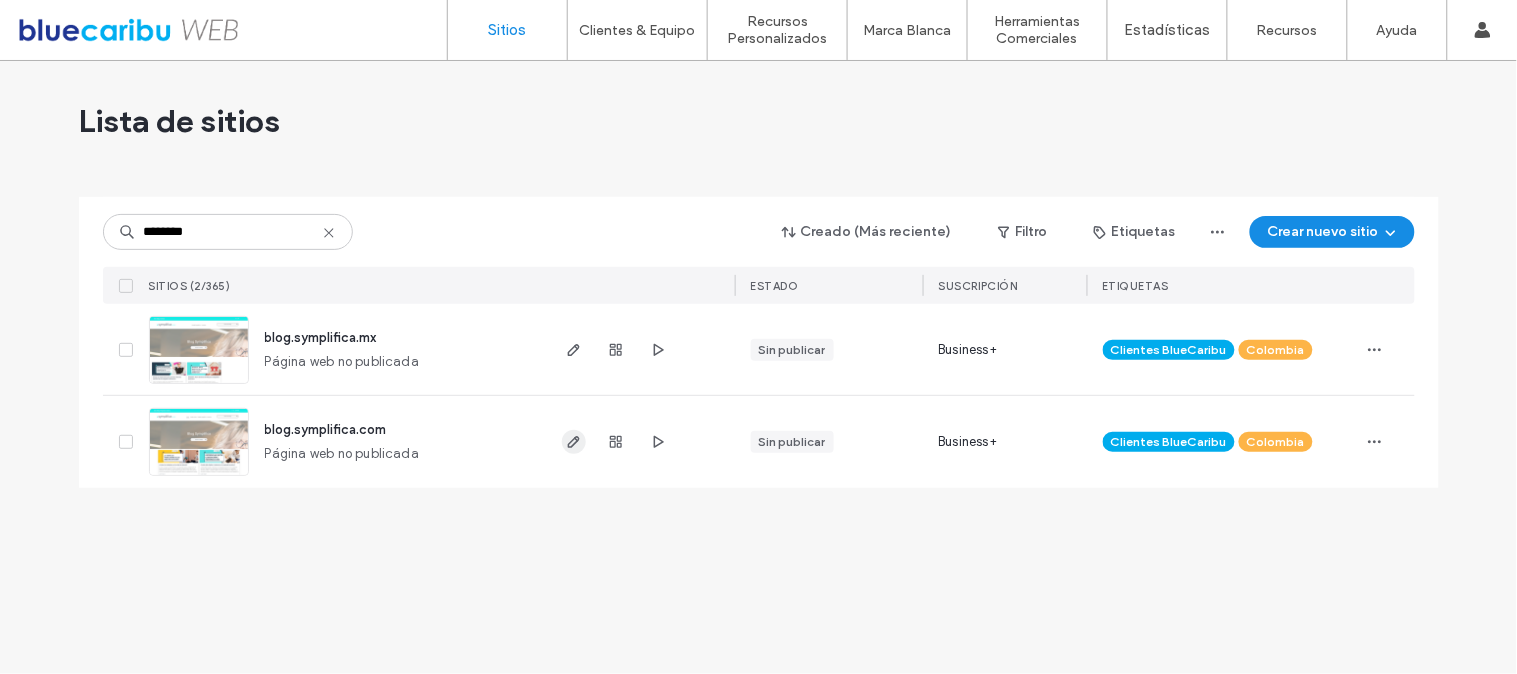 click 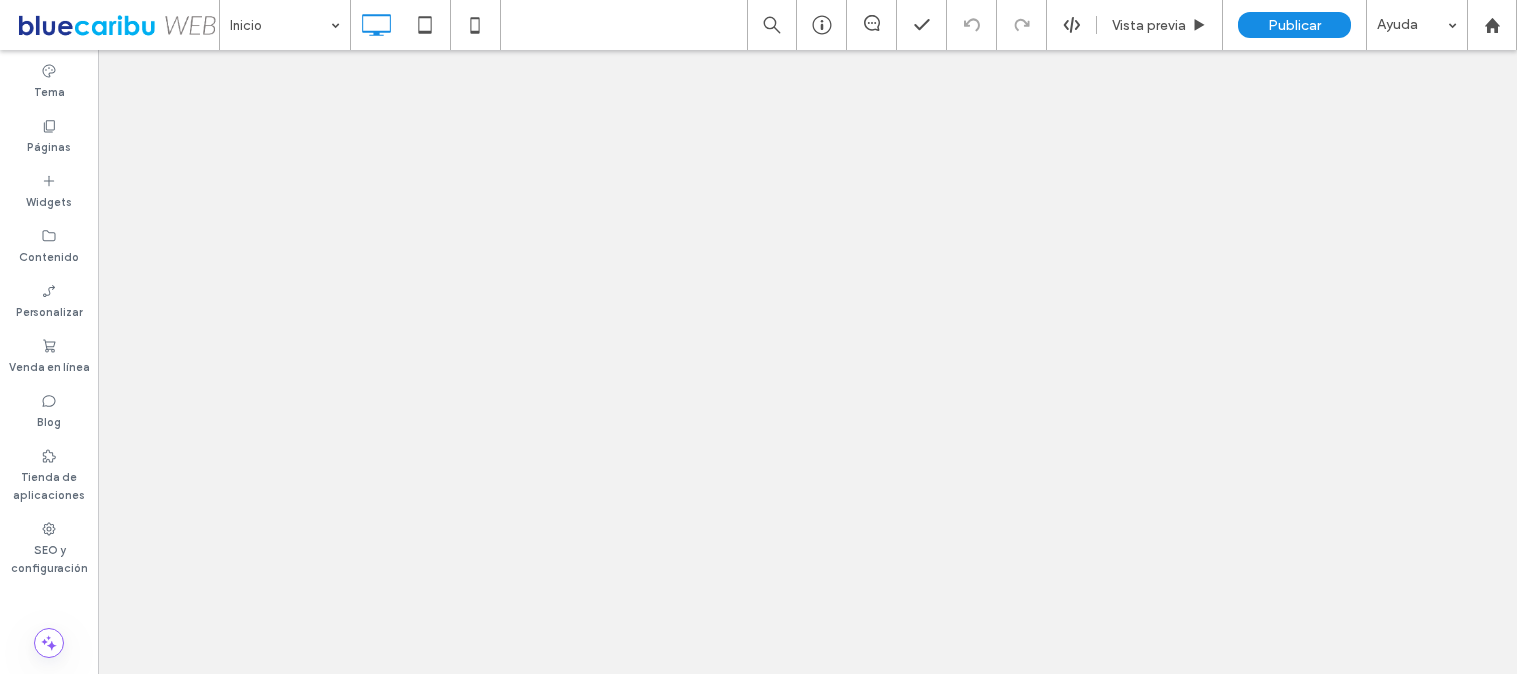 scroll, scrollTop: 0, scrollLeft: 0, axis: both 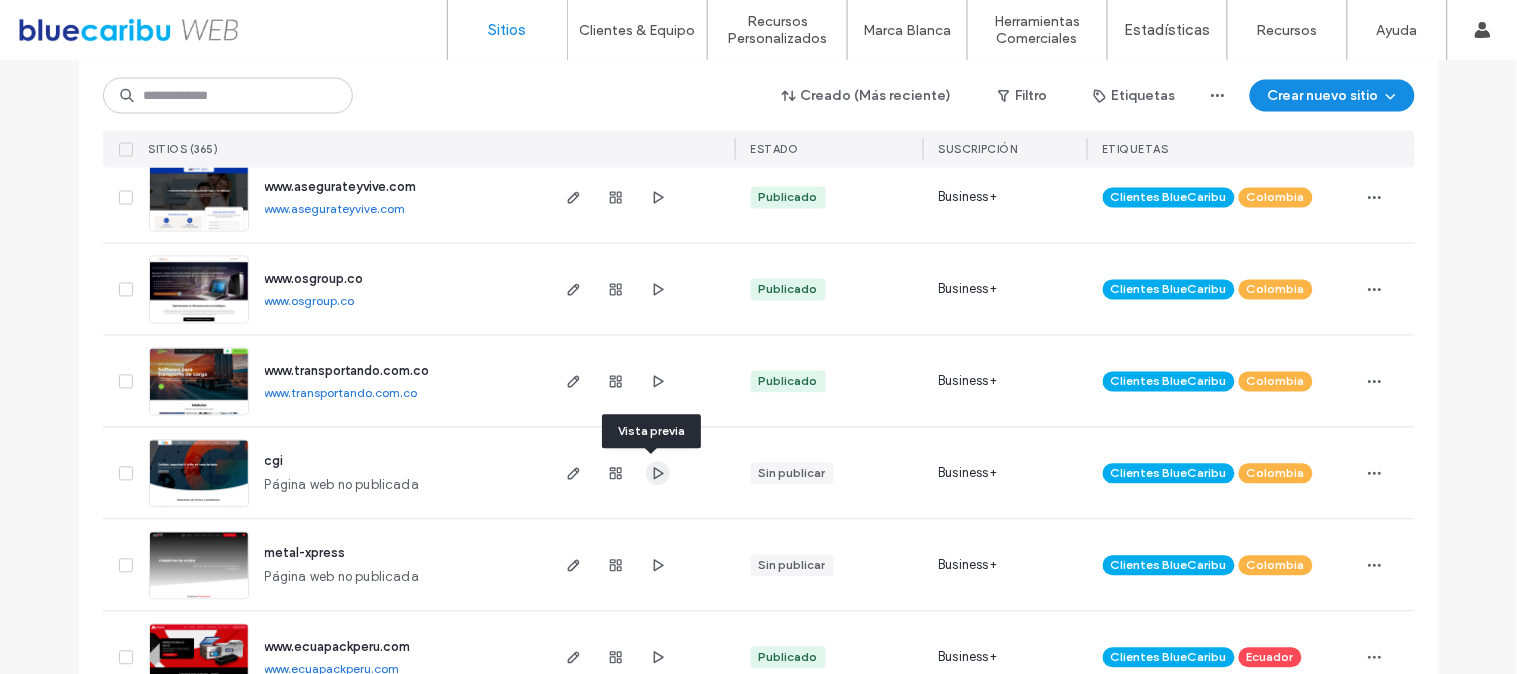 click 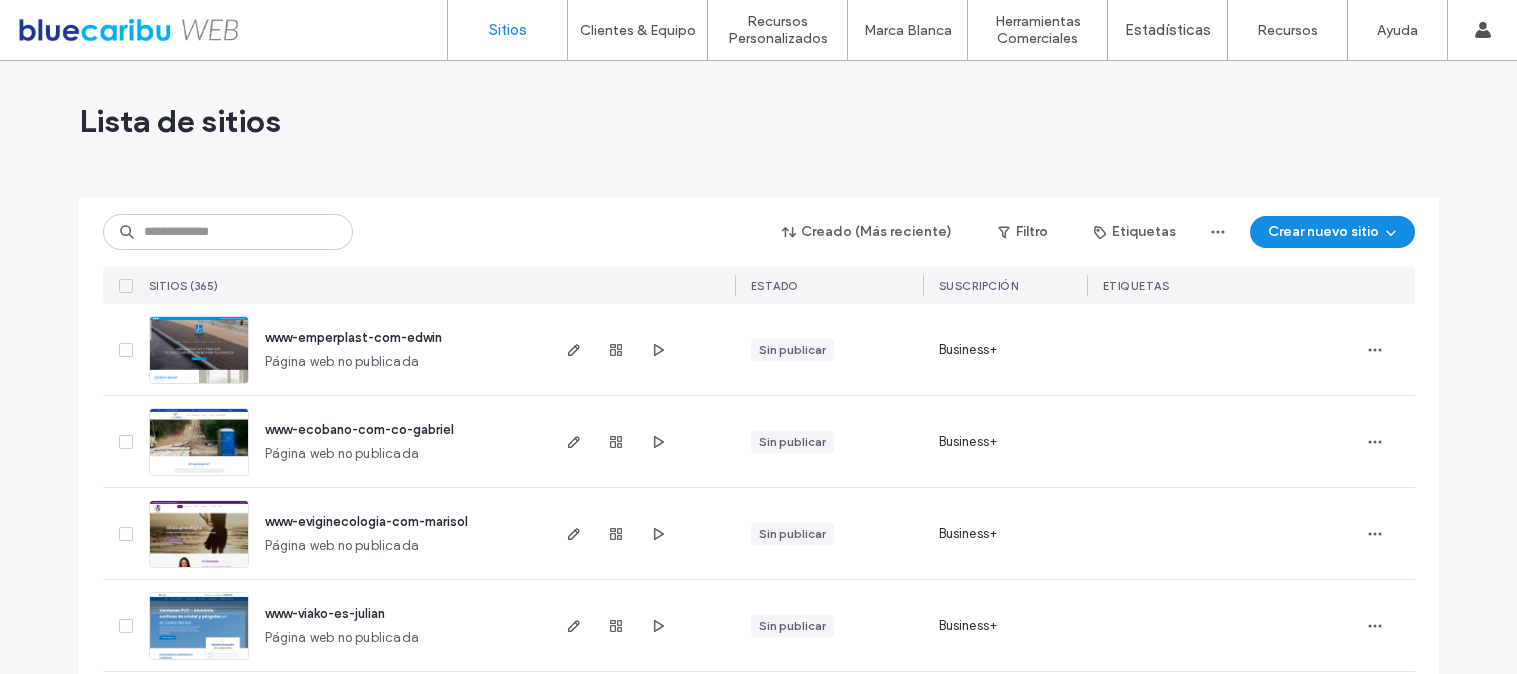 scroll, scrollTop: 0, scrollLeft: 0, axis: both 